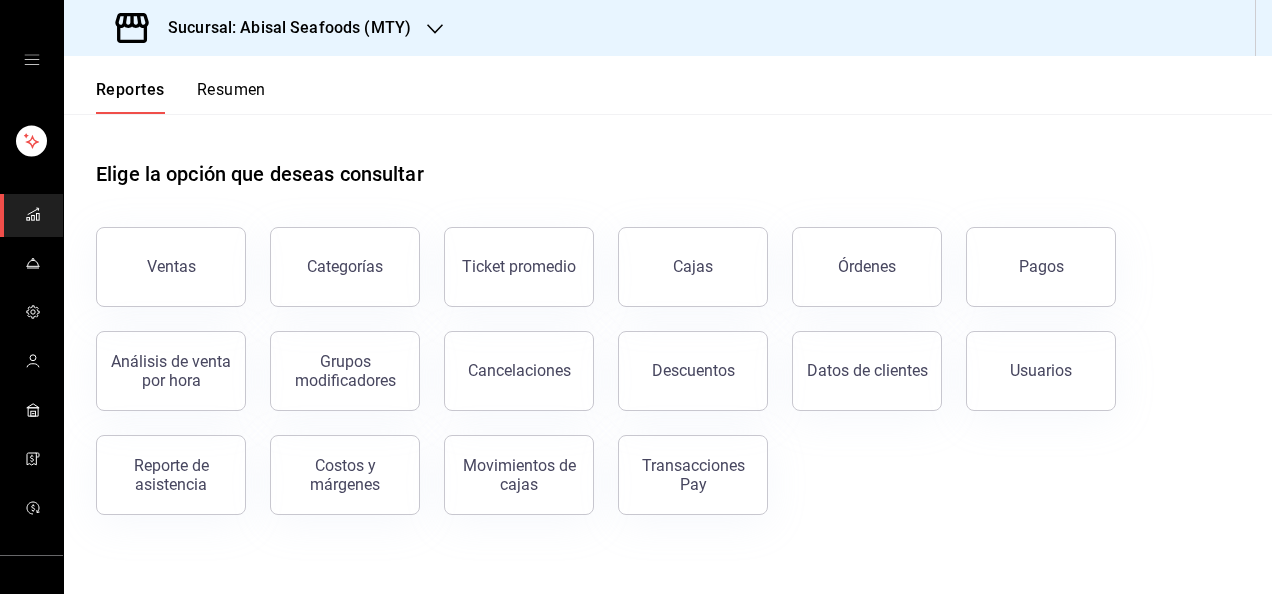 scroll, scrollTop: 0, scrollLeft: 0, axis: both 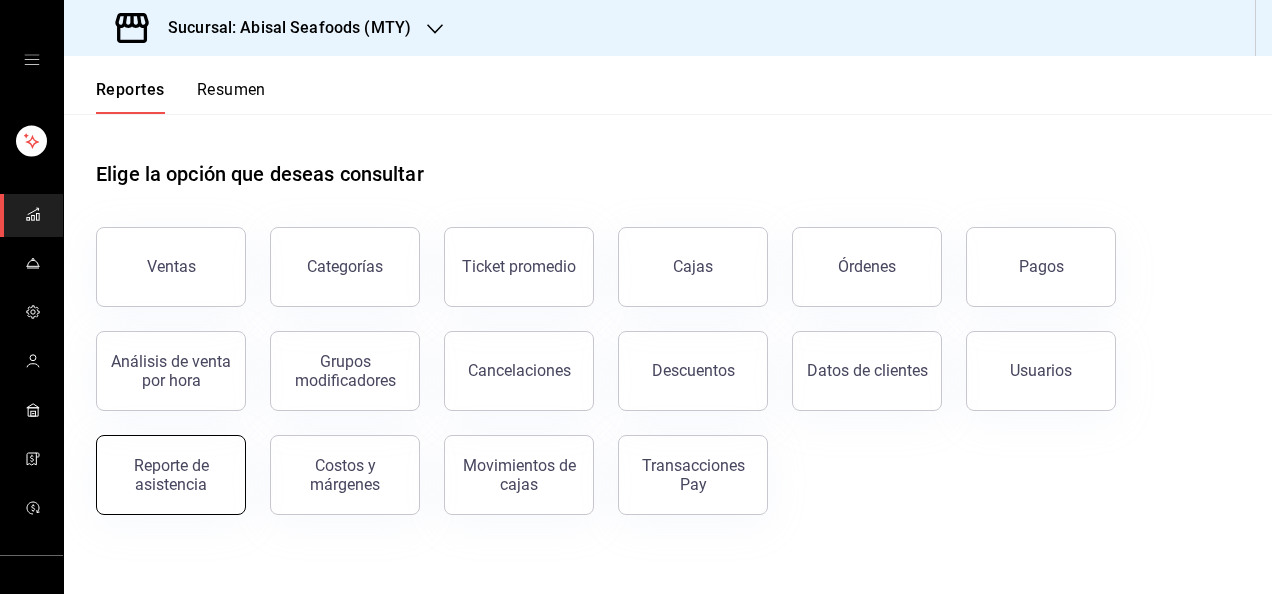 click on "Reporte de asistencia" at bounding box center (171, 475) 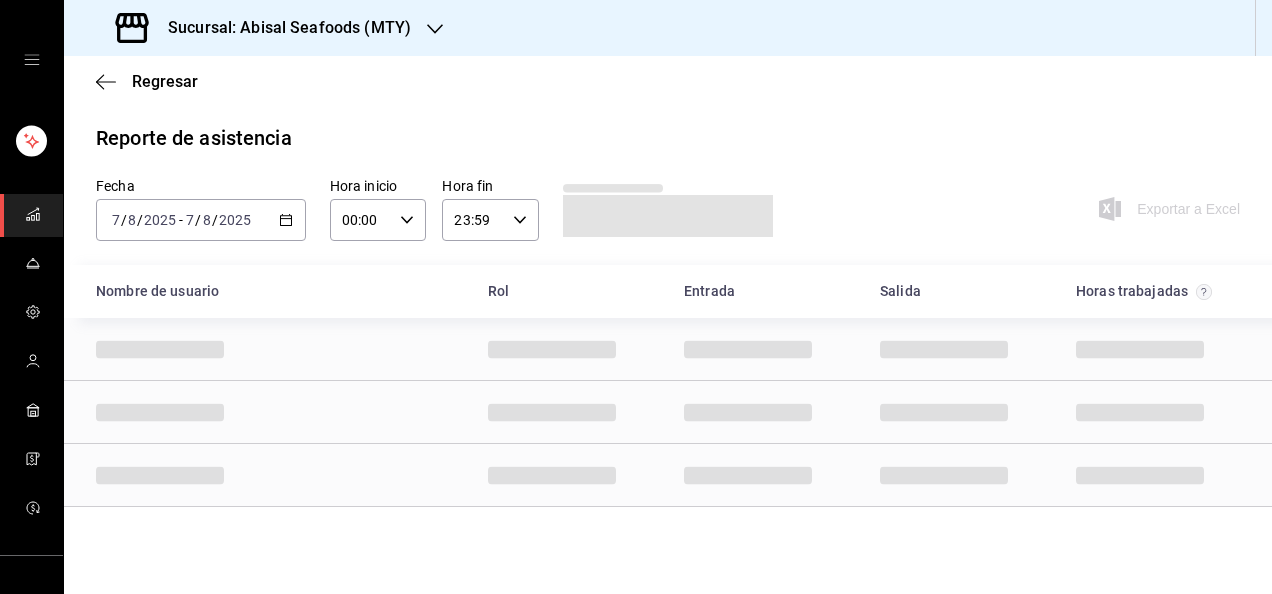 click 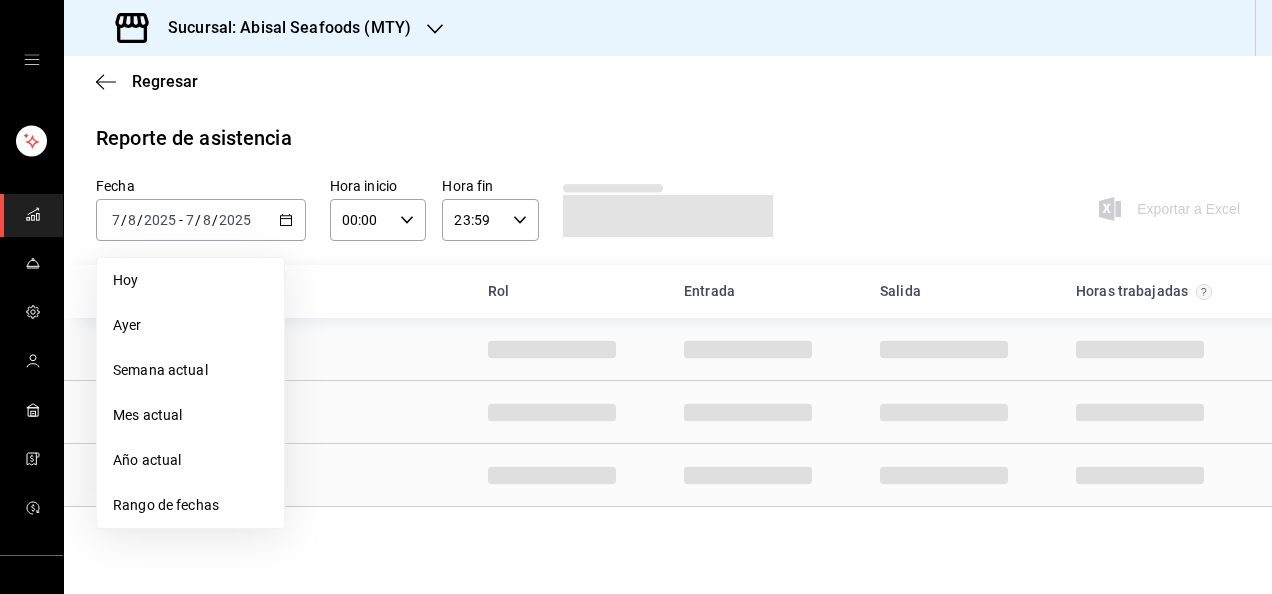 click on "Ayer" at bounding box center (190, 325) 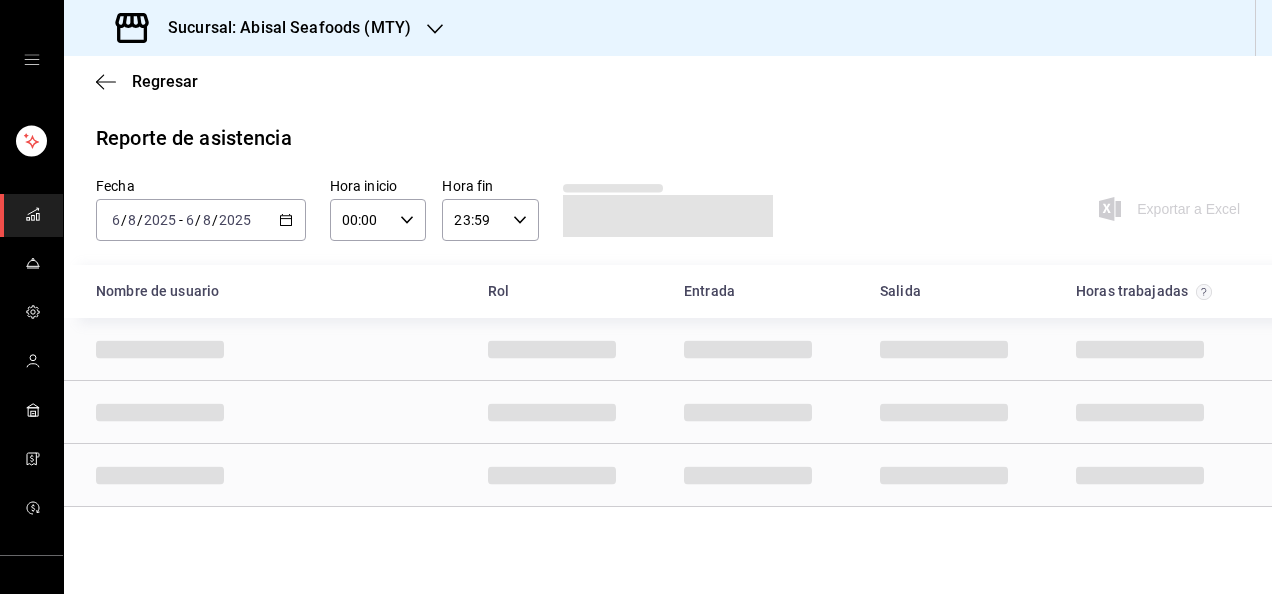 click 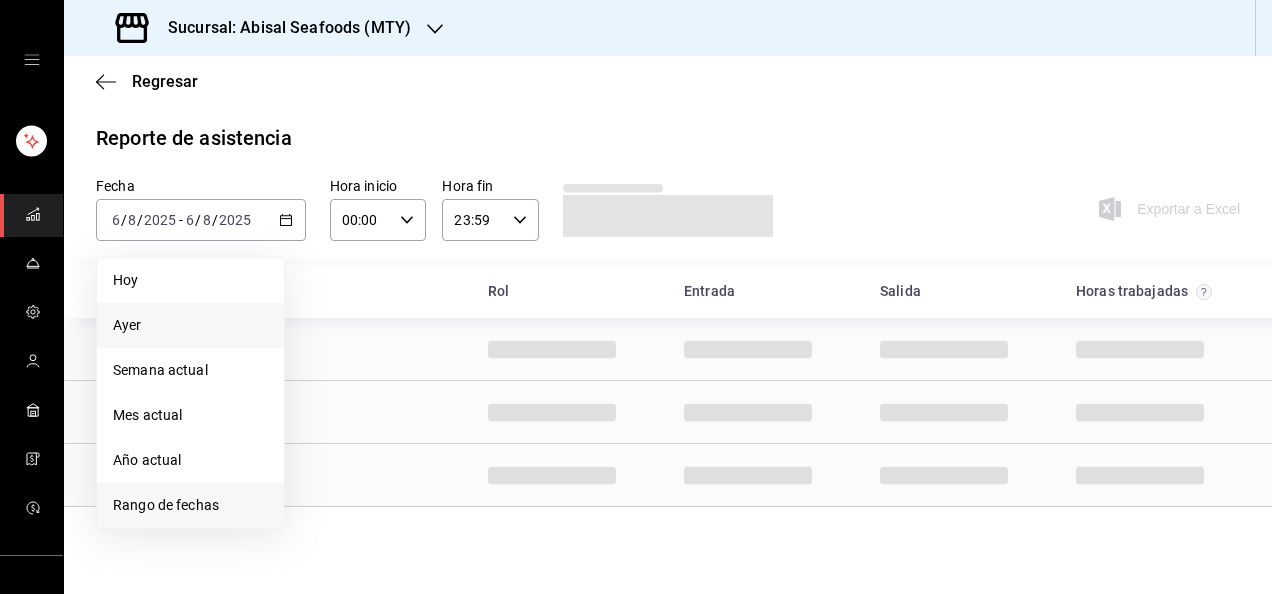 click on "Rango de fechas" at bounding box center (190, 505) 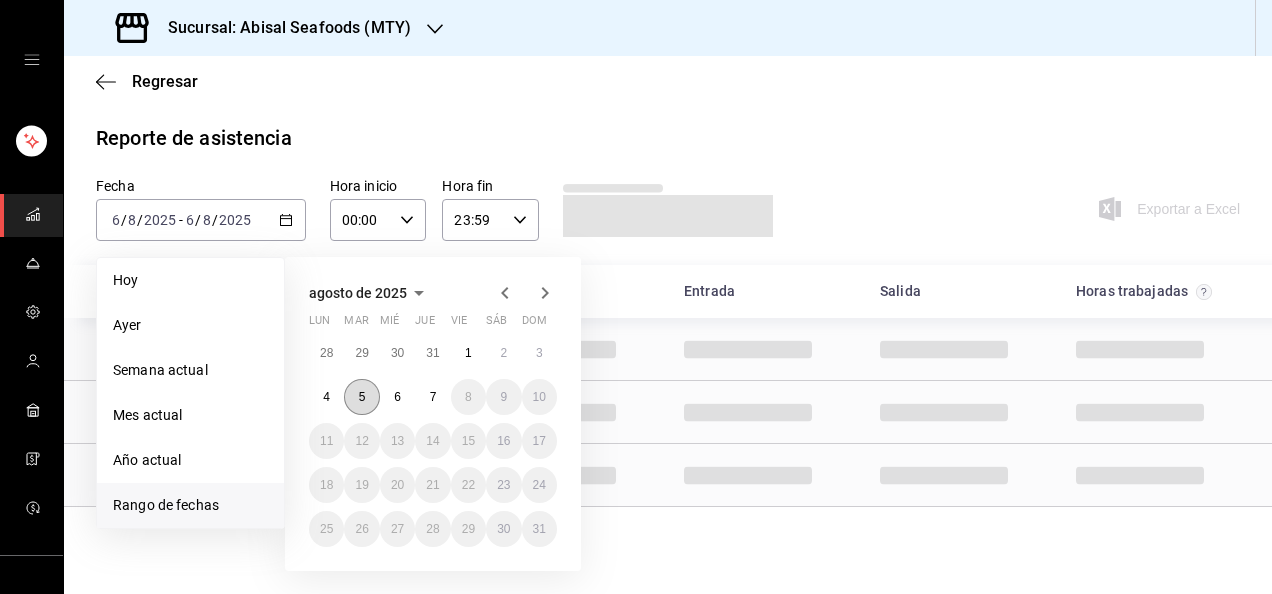 click on "5" at bounding box center [361, 397] 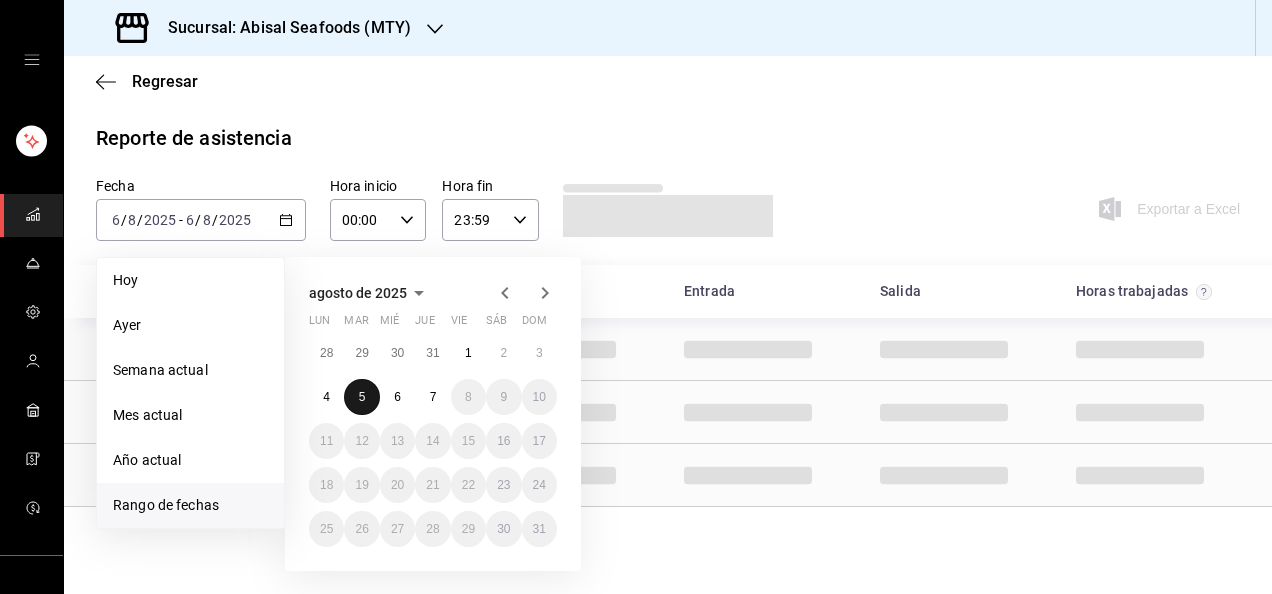 click on "5" at bounding box center (361, 397) 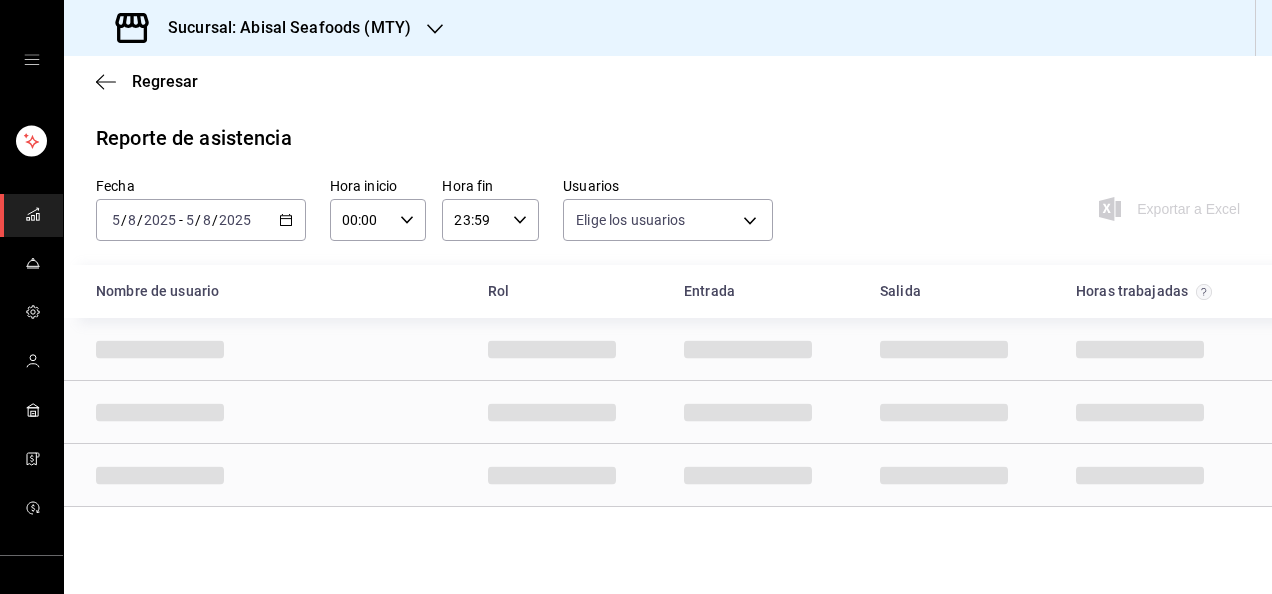 type on "306a98c0-6940-4e4e-933e-54fb4acd2f42,a10db752-46b7-4f62-b4af-cf2cdd13f665,fbcc5ea0-9556-47a8-8a50-ac80767440a1,aba5c89c-da41-46ab-b552-a3a7bb8addf1,79cd7a5d-163a-4a53-ab51-5b8c91addaa5,164126ef-e62d-4cc1-8af8-88ad664f0721,b9d866c3-d666-4898-89e9-2780ee1e8b5c,9eec8a00-3799-4637-be27-8b5b63974c73,d259fa8f-33f2-4ad8-a767-e45f60ca25a0,c8a5484d-f27f-46ea-80c1-b94cb496741b,c6eb14cd-2658-4236-85a2-8c7e46e70831,06942656-1714-4332-8d11-c240001e4d03,53353b59-c226-4576-be86-876e3e0dc50a,18f09789-6734-4db3-810c-d28af48b1bdd,c9147f9b-025c-4f44-acf7-b8af9164e3b9,9435d447-982a-4a98-a76a-f539d32664d4,24ed3779-e74b-4b4d-bd17-0b96d28956c5,79b6a64b-a10b-4b6b-b214-9c0a0ad1fa14,7543d304-8932-4667-8cfa-23b3acc4d52b,18051db7-e1d8-4db3-bfea-24d0d7d32da2,039eb32a-8d2f-4207-b18b-524743ebc161,62d18039-0411-44d6-8bdf-c98ca9dcf9b0,fe112fd3-f244-4a58-8d5f-087c93907318,a175fd5c-bbeb-4670-b763-00833f420562,bf265a0b-207a-4dac-8b37-94f185239012,c38876ea-77bb-4f2b-bca1-ec0873d330e9,44913769-c221-432a-b8c7-ad4a97053ca0,805c220c-36f3-4d3c-a01..." 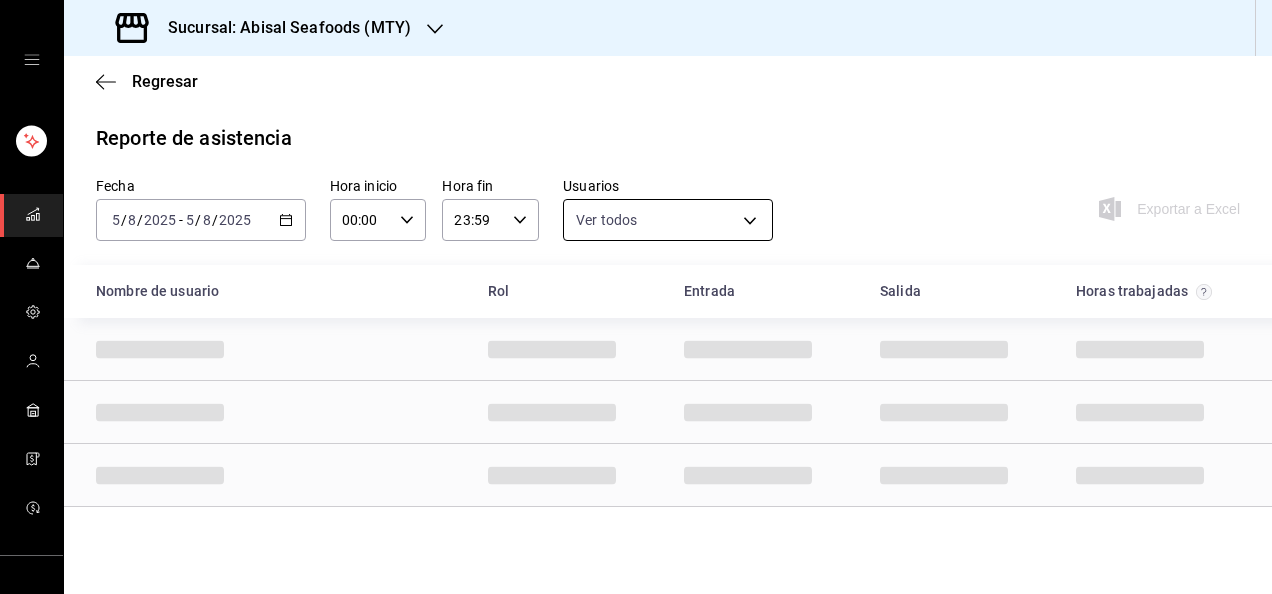 click on "Sucursal: Abisal Seafoods (MTY) Regresar Reporte de asistencia Fecha [DATE] [DATE] - [DATE] [DATE] Hora inicio [TIME] Hora inicio Hora fin [TIME] Hora fin Usuarios Ver todos Exportar a Excel Nombre de usuario Rol Entrada Salida Horas trabajadas   GANA 1 MES GRATIS EN TU SUSCRIPCIÓN AQUÍ ¿Recuerdas cómo empezó tu restaurante?
Hoy puedes ayudar a un colega a tener el mismo cambio que tú viviste.
Recomienda Parrot directamente desde tu Portal Administrador.
Es fácil y rápido.
🎁 Por cada restaurante que se una, ganas 1 mes gratis. Visitar centro de ayuda [PHONE] soporte@parrotsoftware.io Visitar centro de ayuda [PHONE] soporte@parrotsoftware.io" at bounding box center [636, 297] 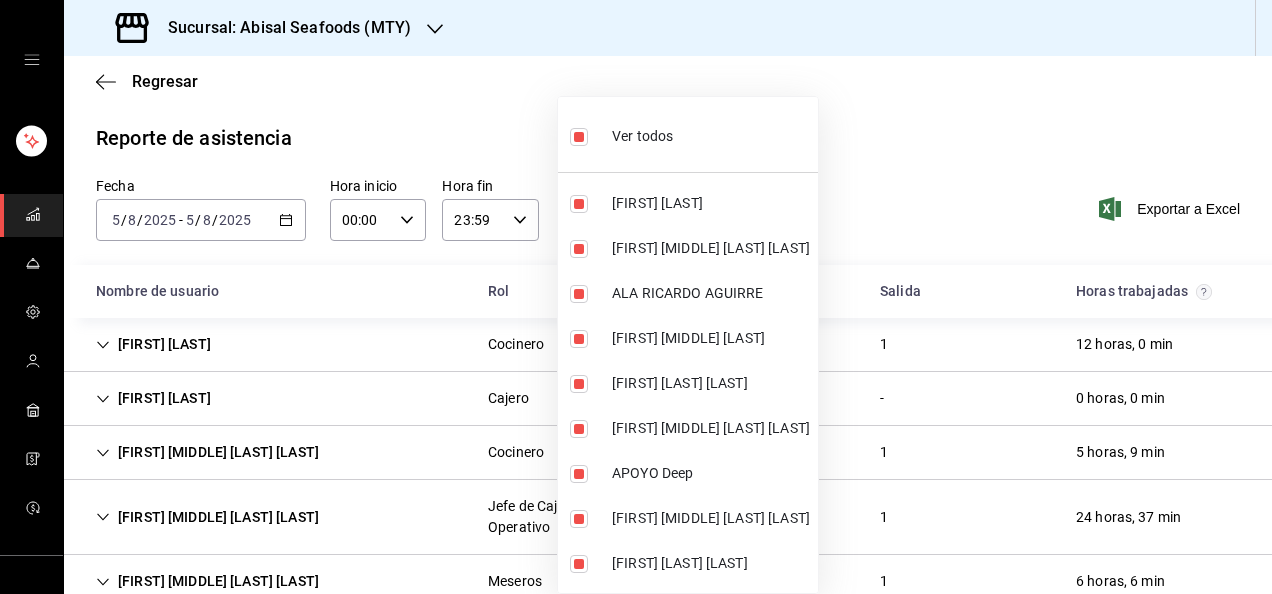 click at bounding box center [579, 137] 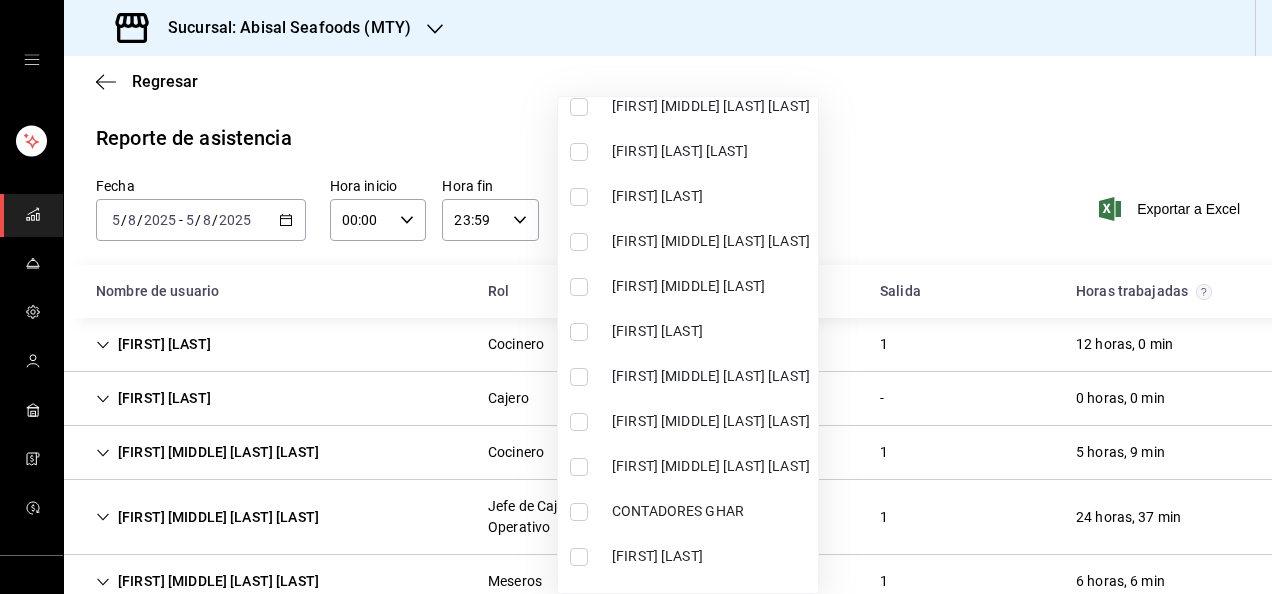 scroll, scrollTop: 406, scrollLeft: 0, axis: vertical 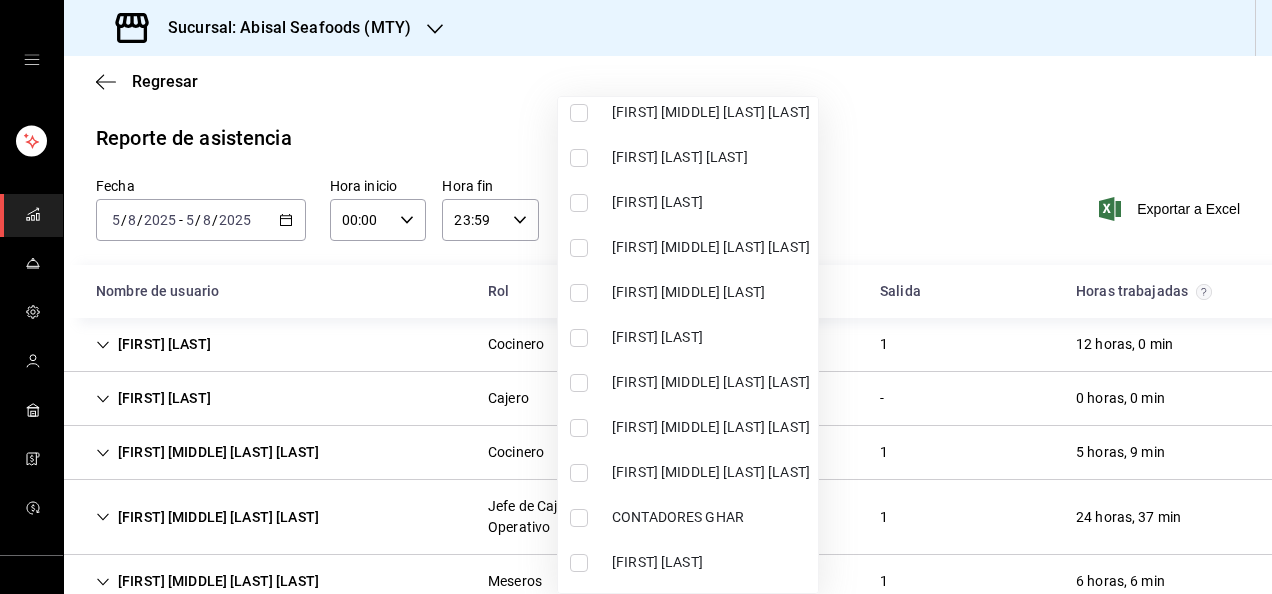 click on "[FIRST] [LAST]" at bounding box center [711, 202] 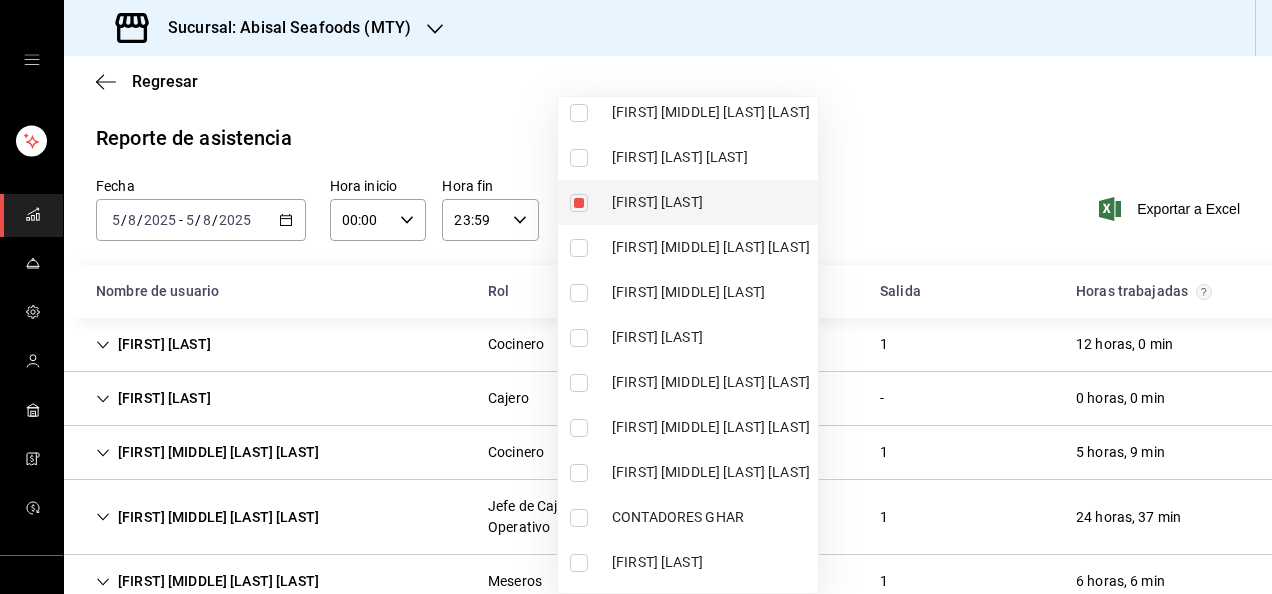 type on "c8a5484d-f27f-46ea-80c1-b94cb496741b" 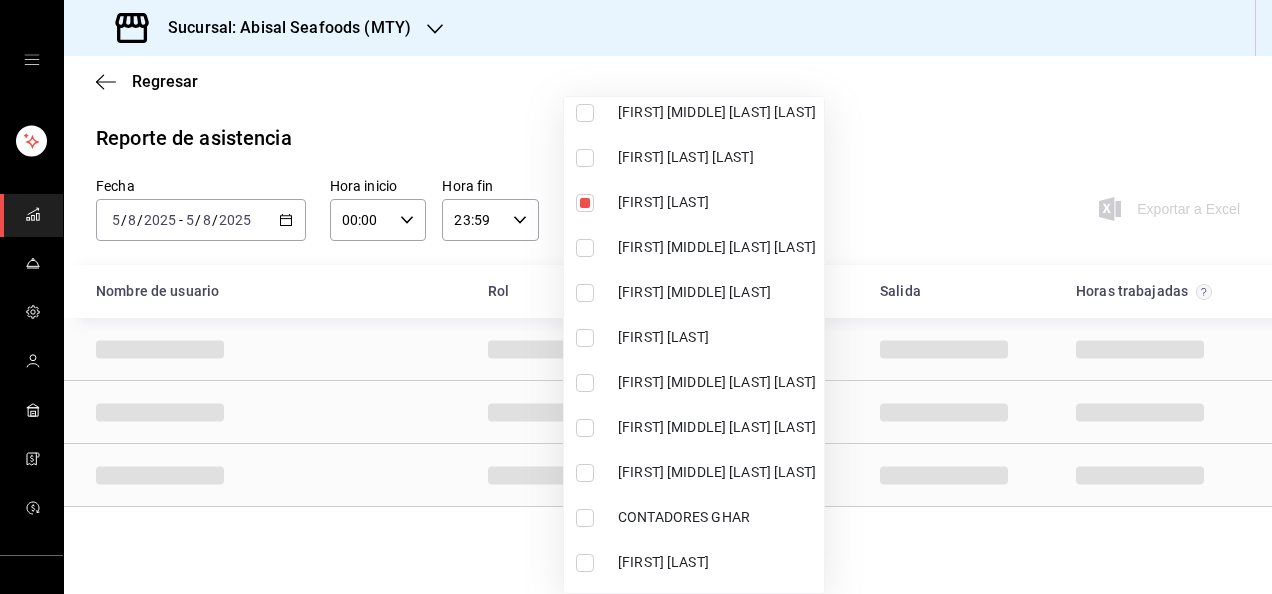 click at bounding box center (636, 297) 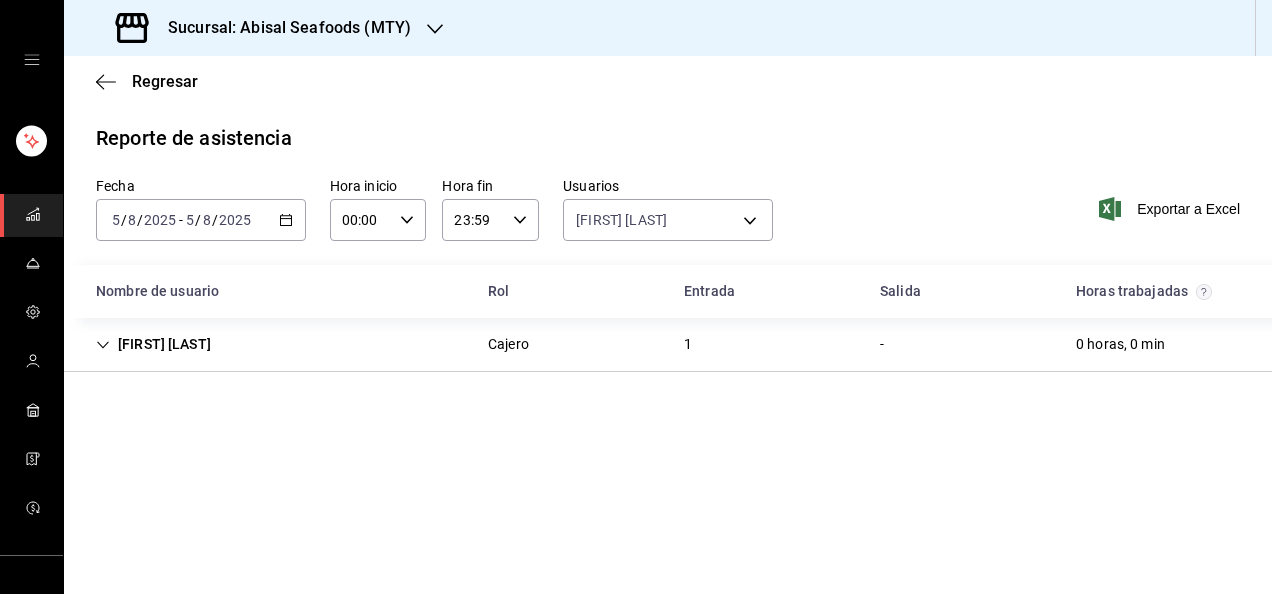 click on "Regresar Reporte de asistencia Fecha [DATE] [DATE] - [DATE] [DATE] Hora inicio [TIME] Hora inicio Hora fin [TIME] Hora fin Usuarios [FIRST] [LAST] Exportar a Excel" at bounding box center [668, 325] 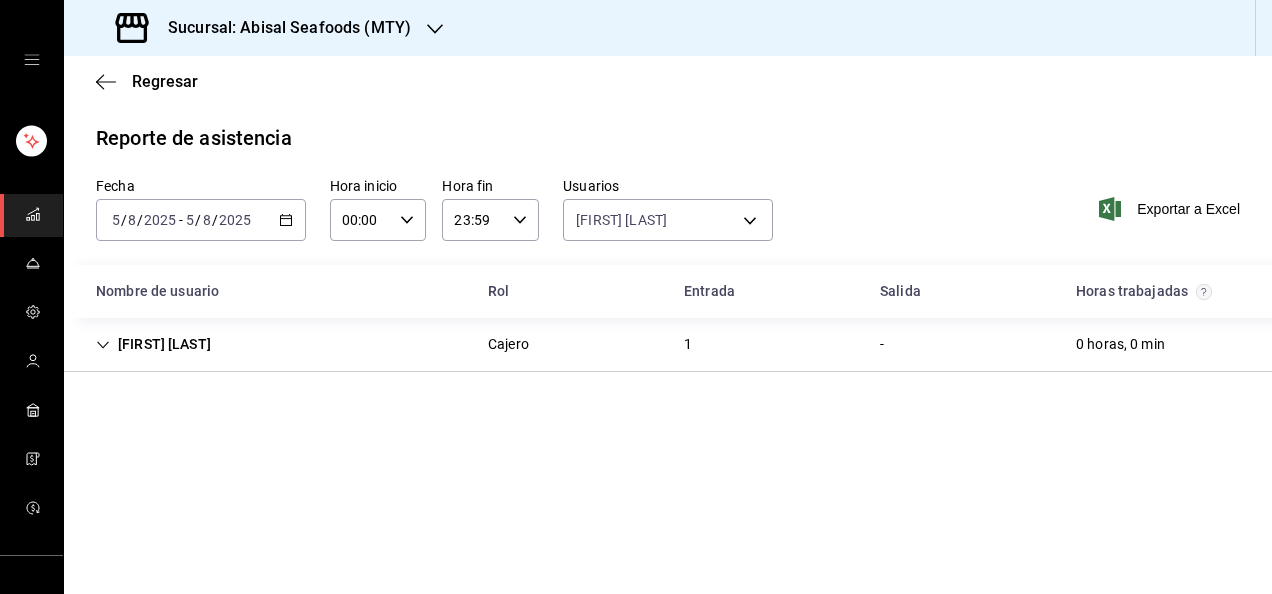 click 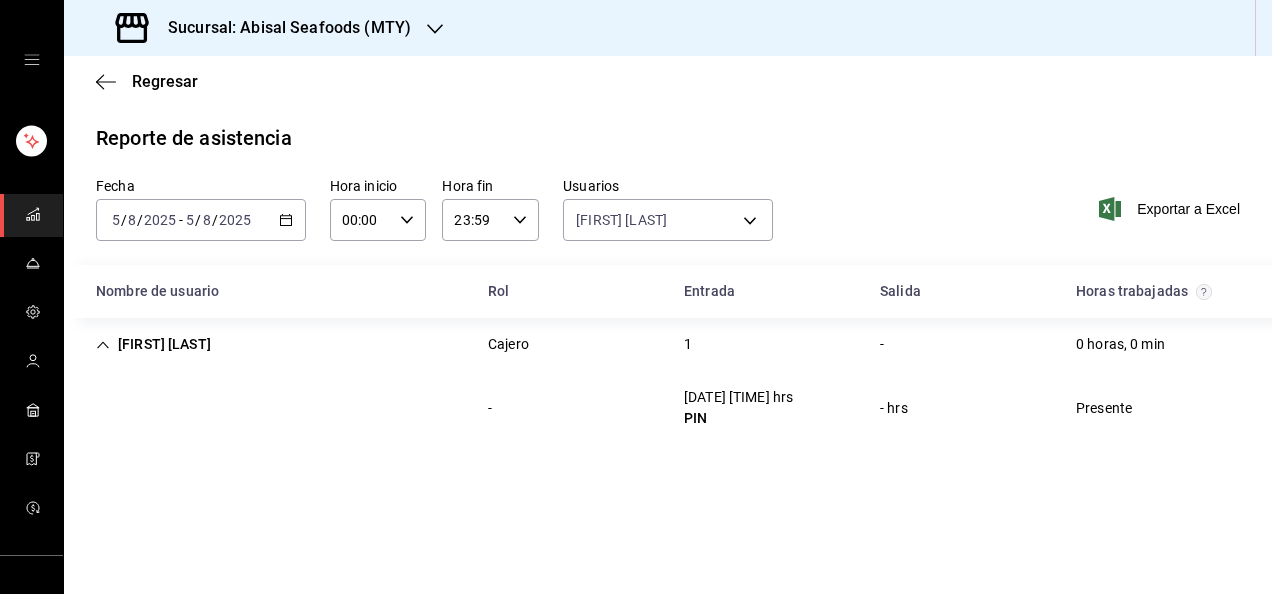 click 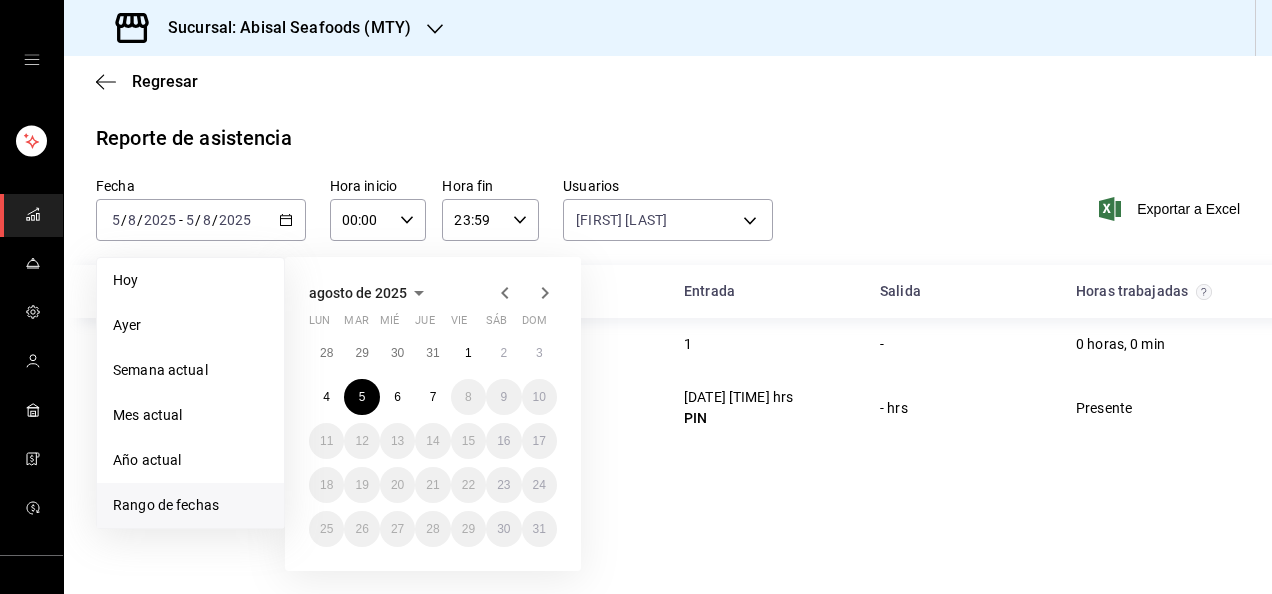 click on "agosto de 2025 lun mar mié jue vie sáb dom 28 29 30 31 1 2 3 4 5 6 7 8 9 10 11 12 13 14 15 16 17 18 19 20 21 22 23 24 25 26 27 28 29 30 31" at bounding box center (460, 406) 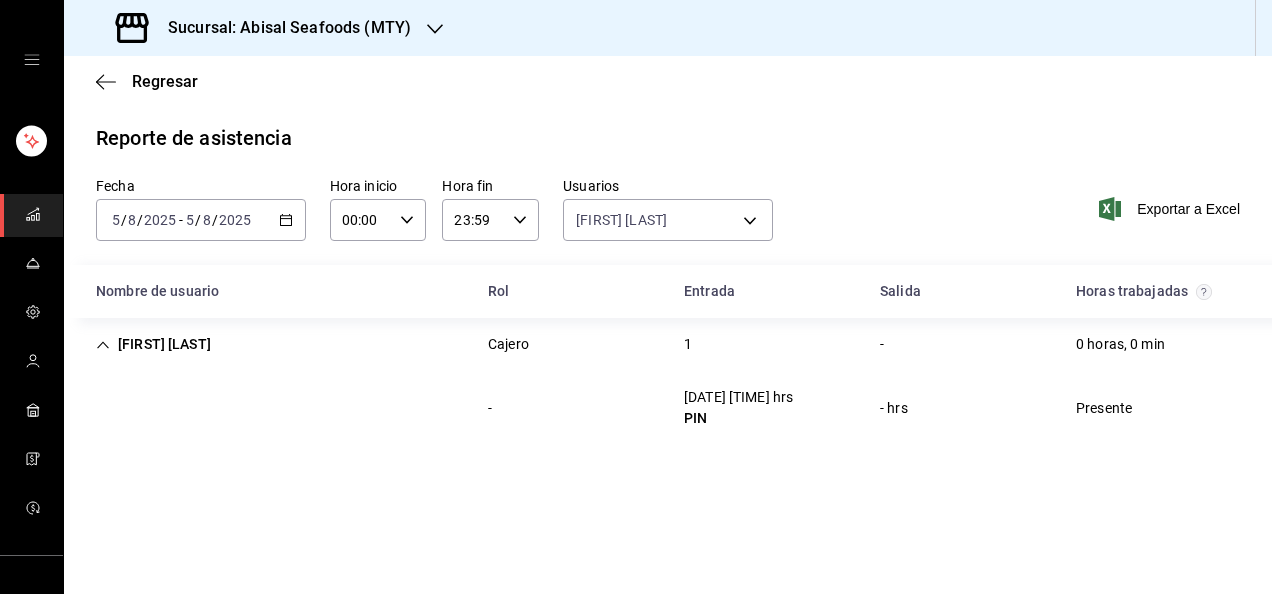 click on "2025-08-05 5 / 8 / 2025 - 2025-08-05 5 / 8 / 2025" at bounding box center [201, 220] 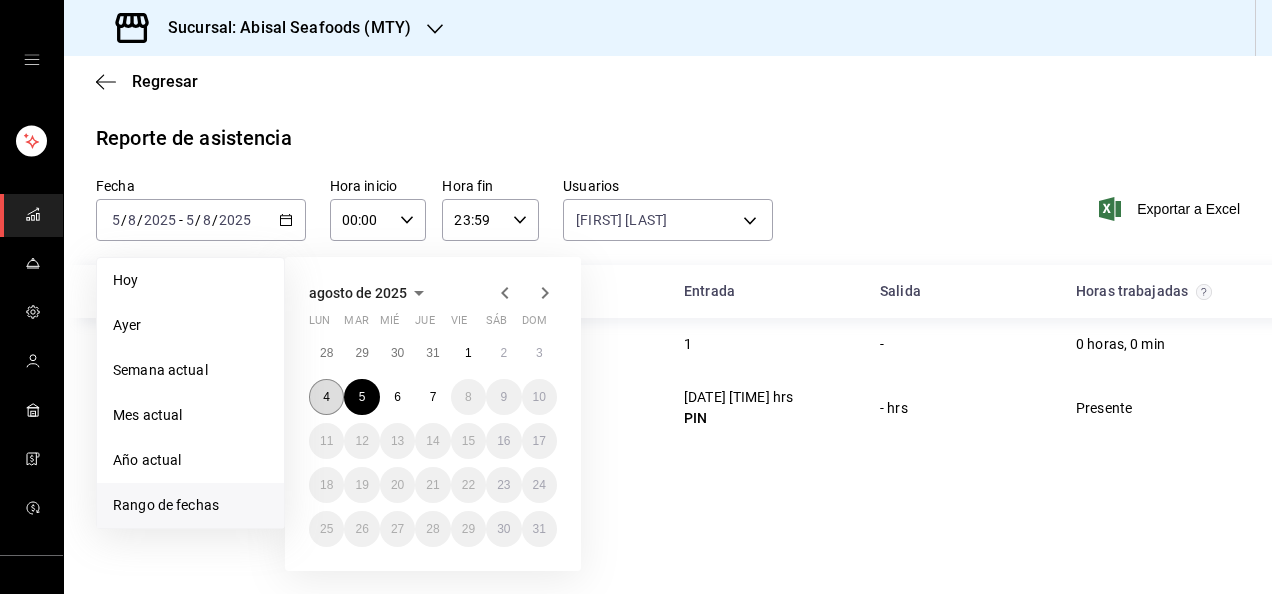 click on "4" at bounding box center (326, 397) 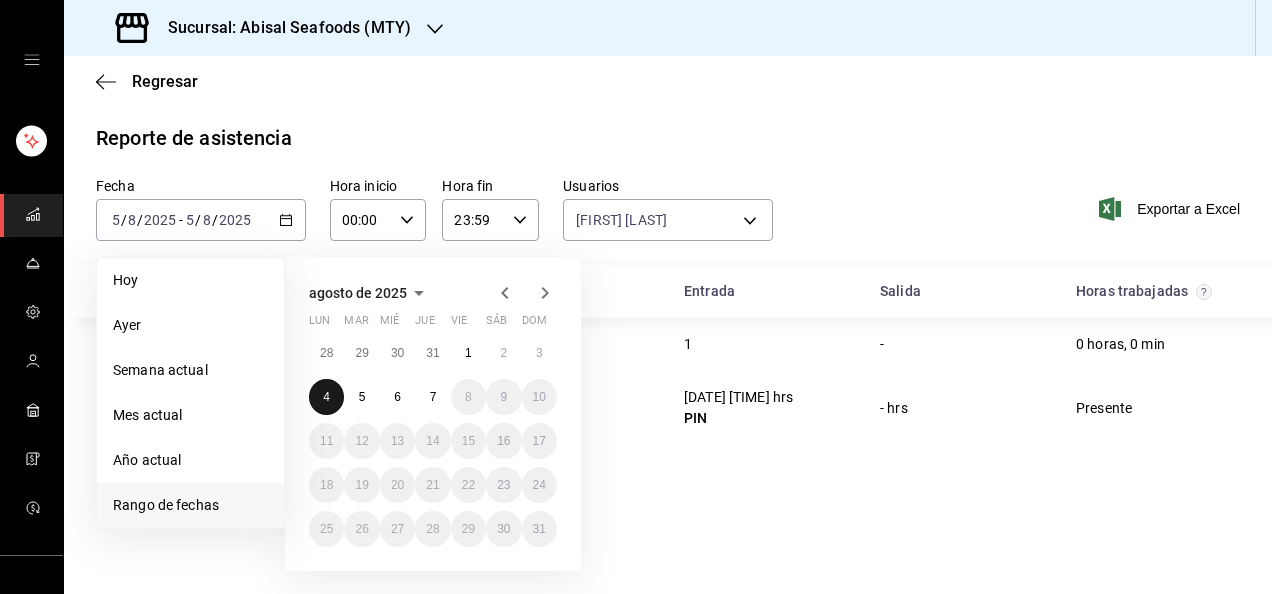 click on "4" at bounding box center (326, 397) 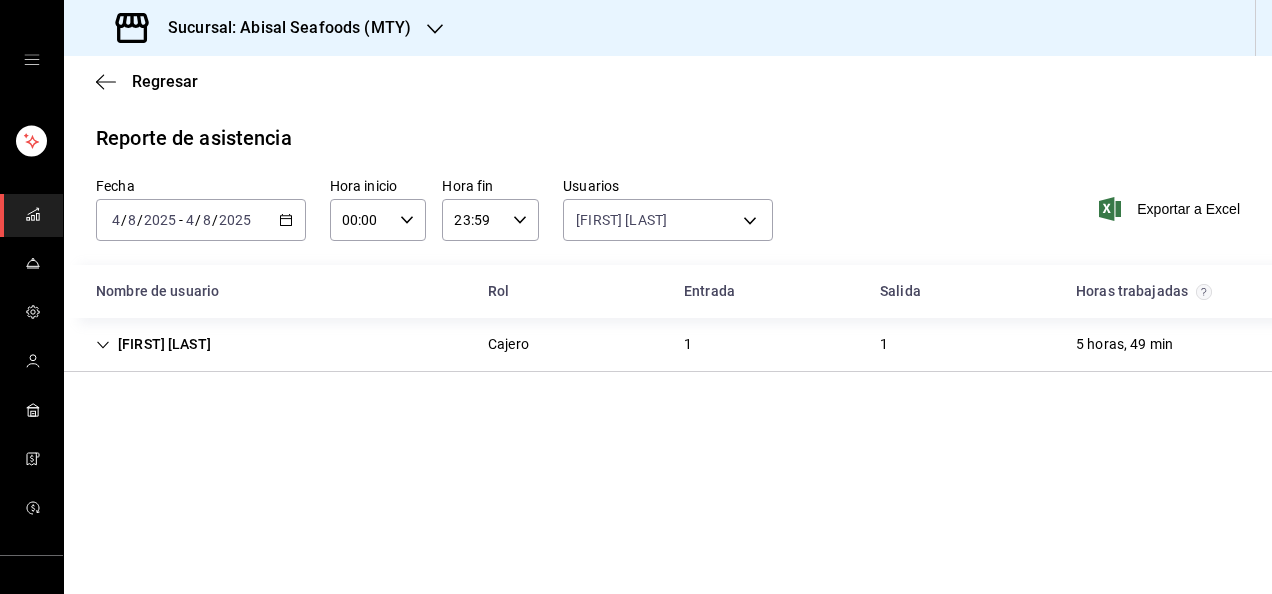 click on "2025-08-04 4 / 8 / 2025 - 2025-08-04 4 / 8 / 2025" at bounding box center (201, 220) 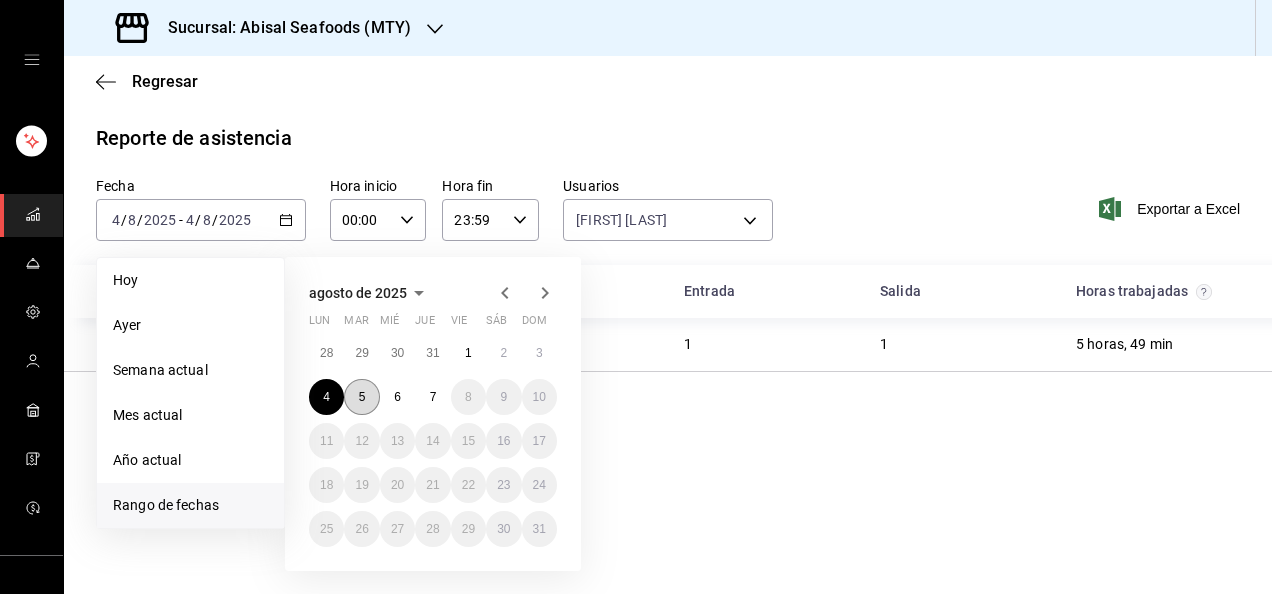click on "5" at bounding box center (362, 397) 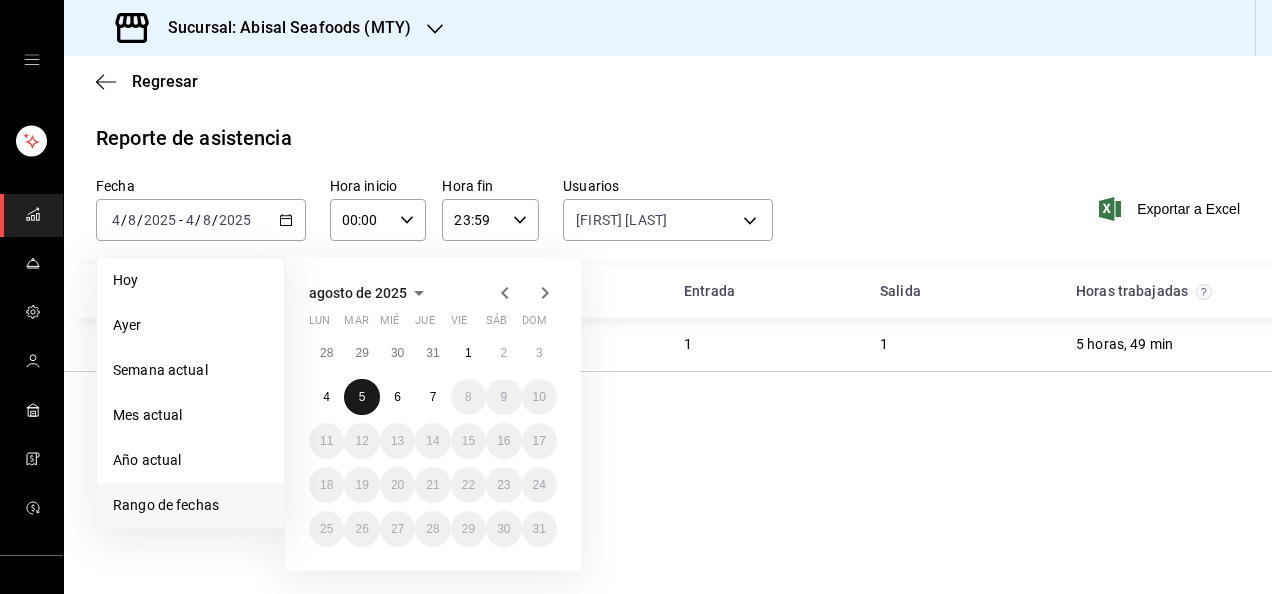 click on "5" at bounding box center [362, 397] 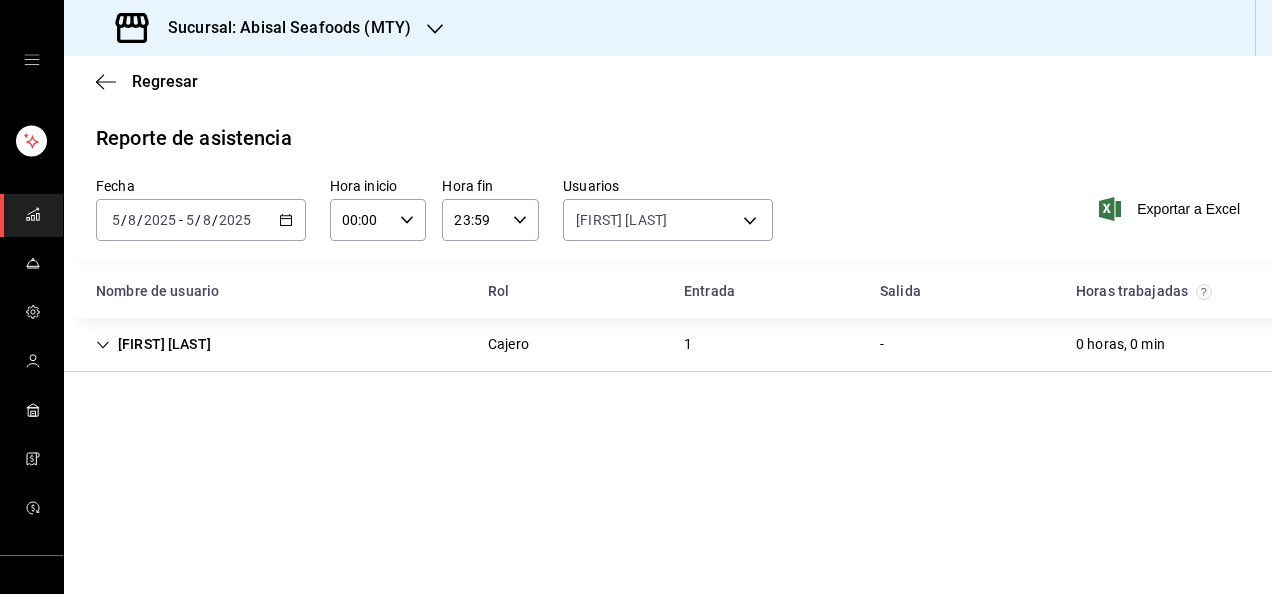 click on "Regresar Reporte de asistencia Fecha [DATE] [DATE] - [DATE] [DATE] Hora inicio [TIME] Hora inicio Hora fin [TIME] Hora fin Usuarios [FIRST] [LAST] Exportar a Excel" at bounding box center [668, 325] 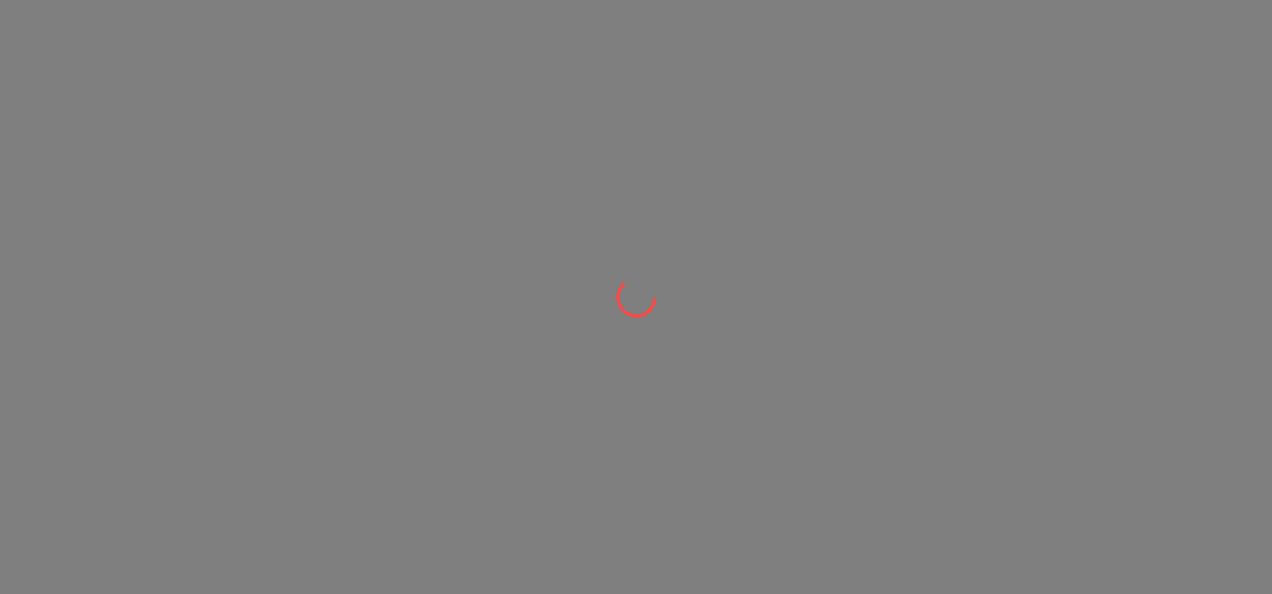 scroll, scrollTop: 0, scrollLeft: 0, axis: both 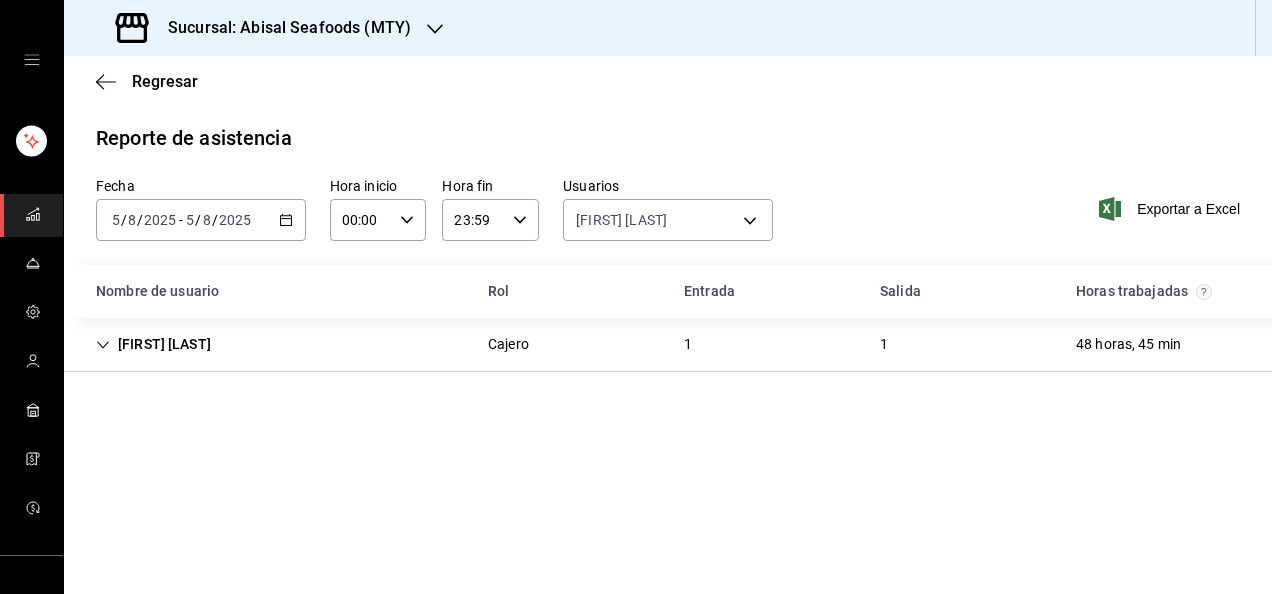 click 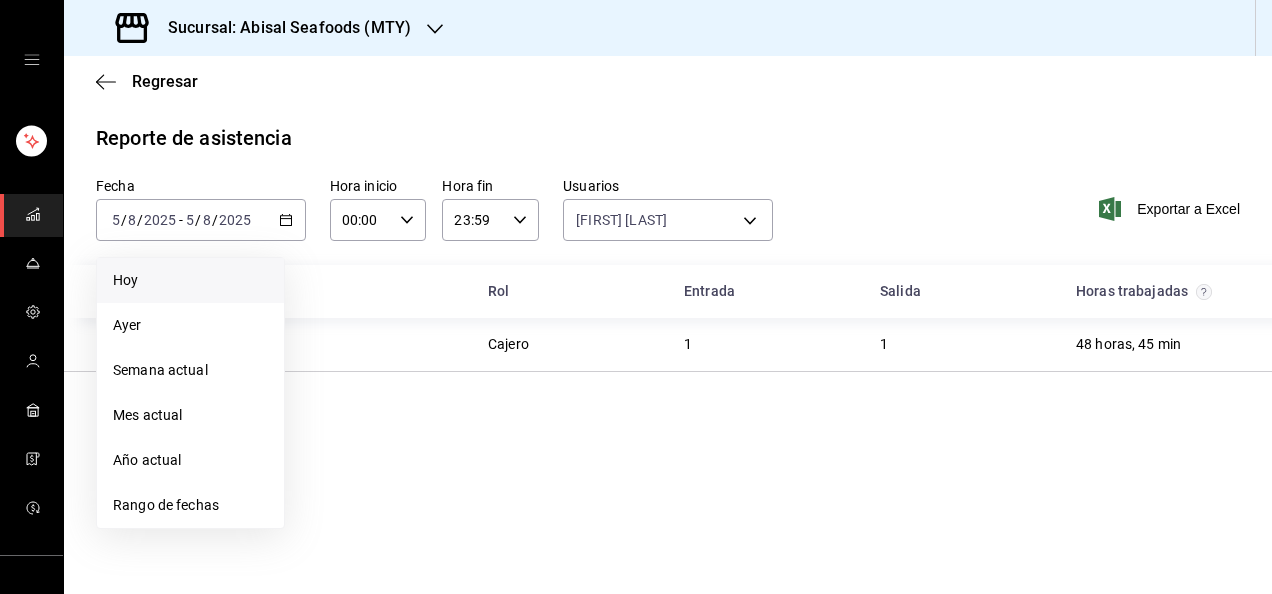 click on "Hoy" at bounding box center [190, 280] 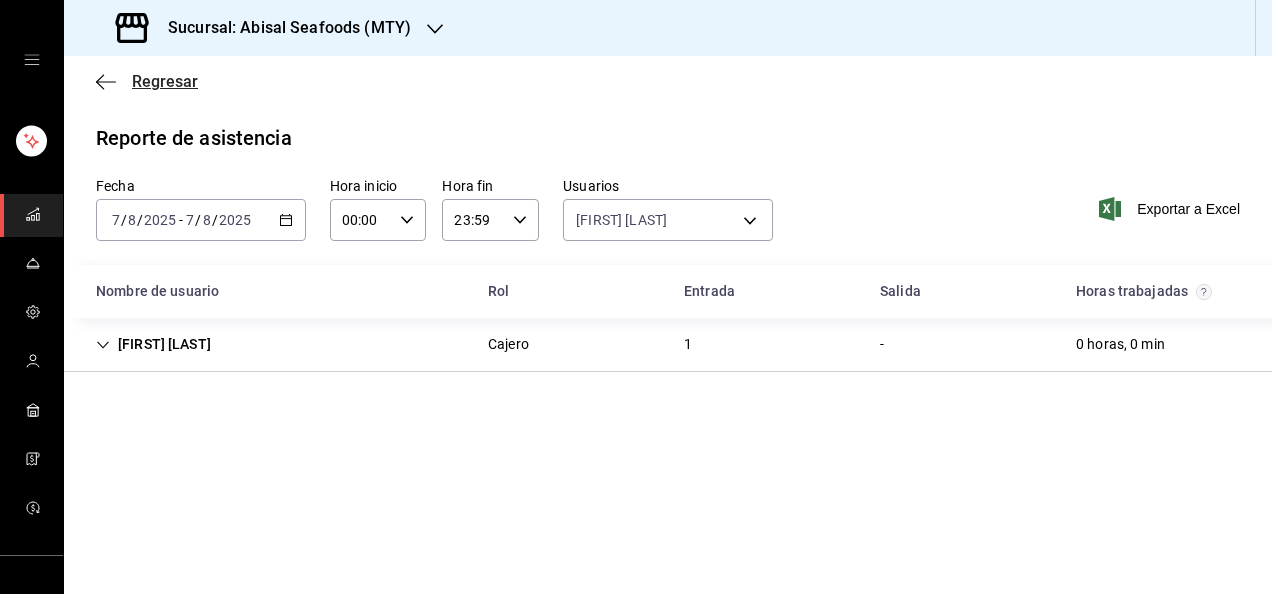 click on "Regresar" at bounding box center (147, 81) 